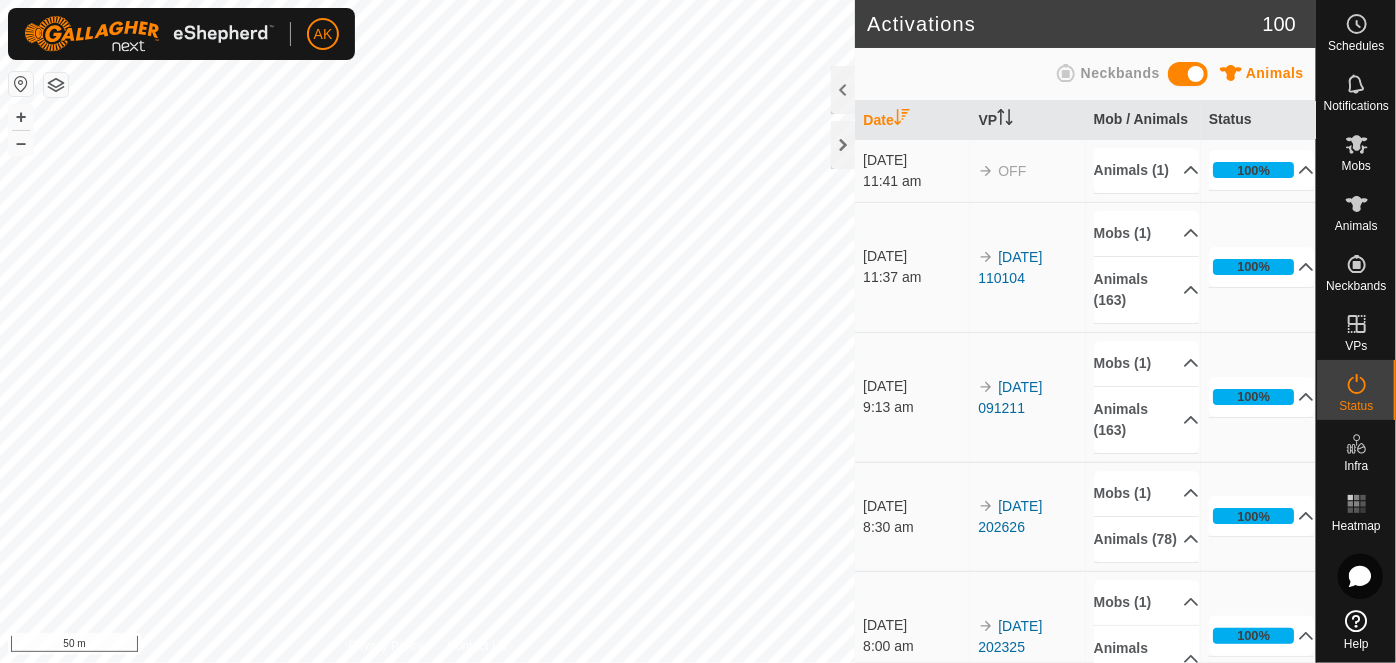 scroll, scrollTop: 0, scrollLeft: 0, axis: both 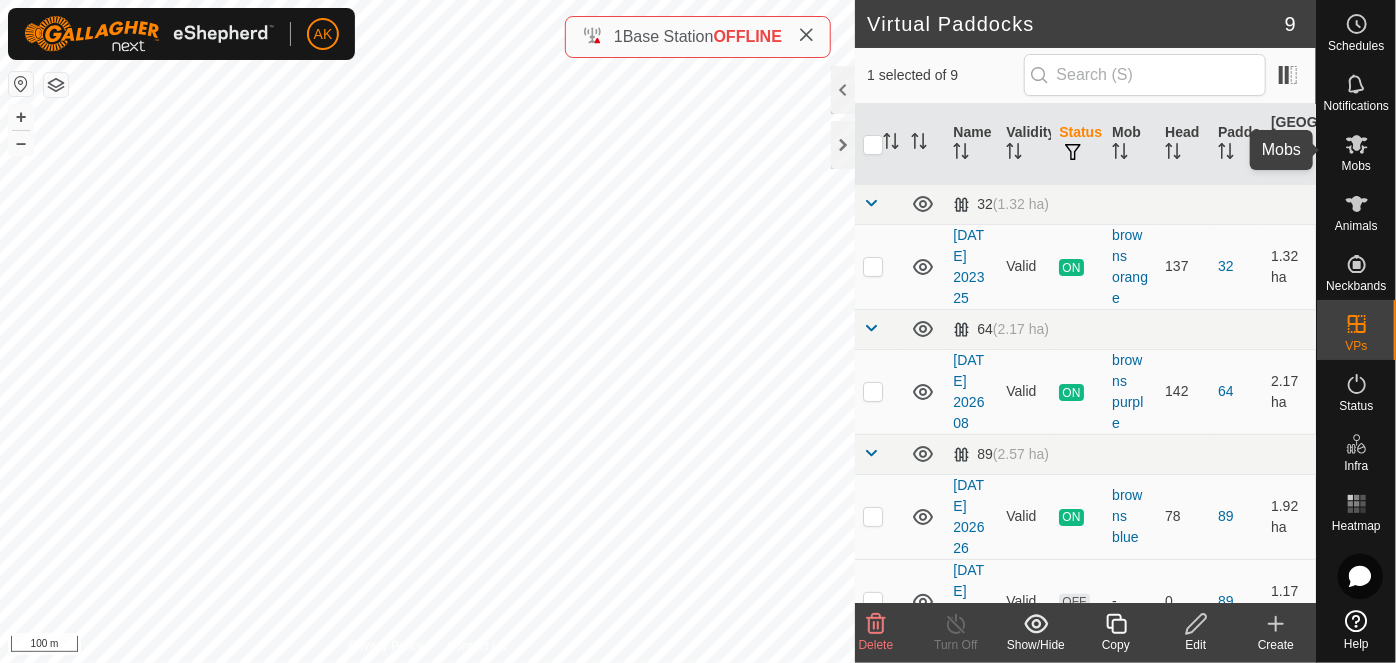 click 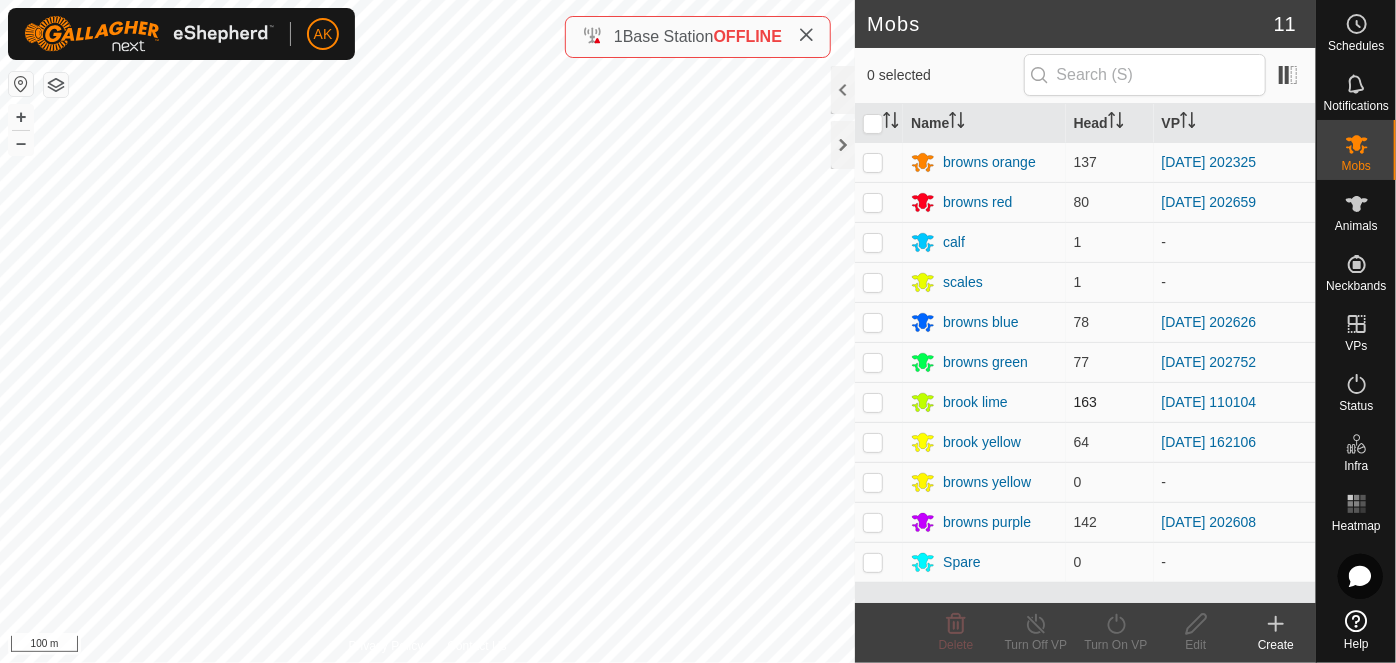 click at bounding box center (879, 402) 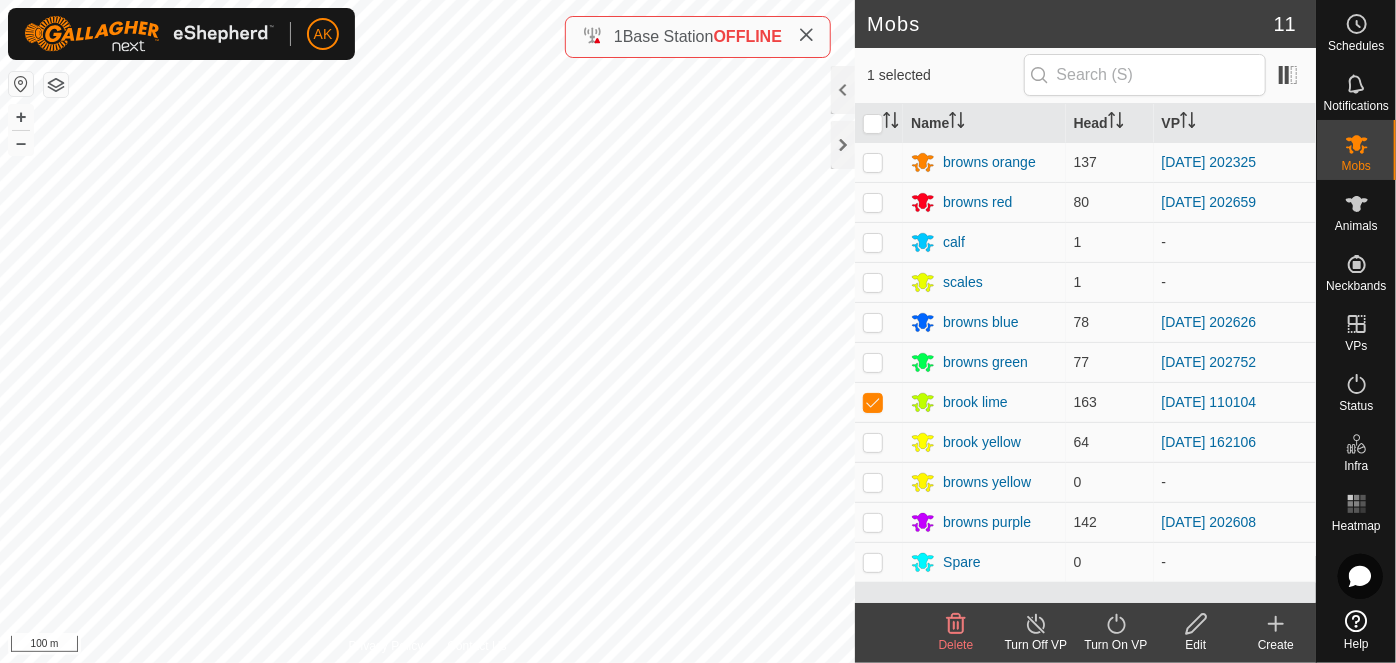 click 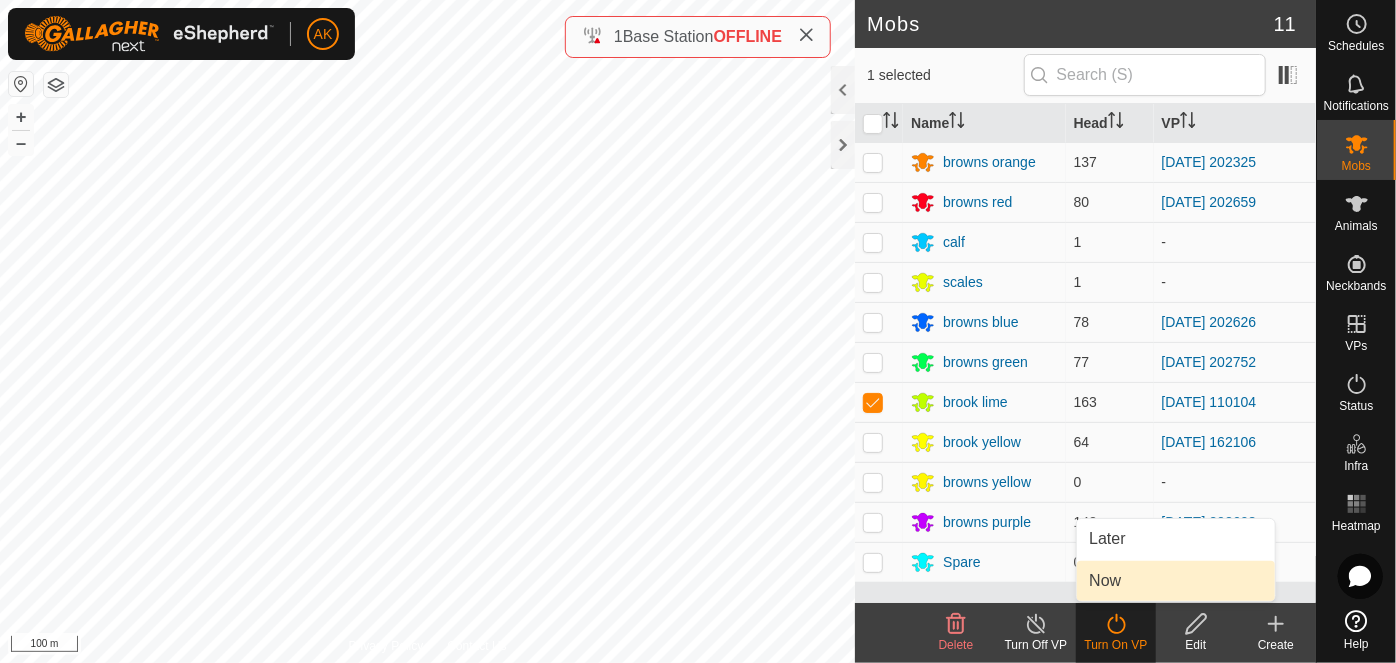 click on "Now" at bounding box center (1176, 581) 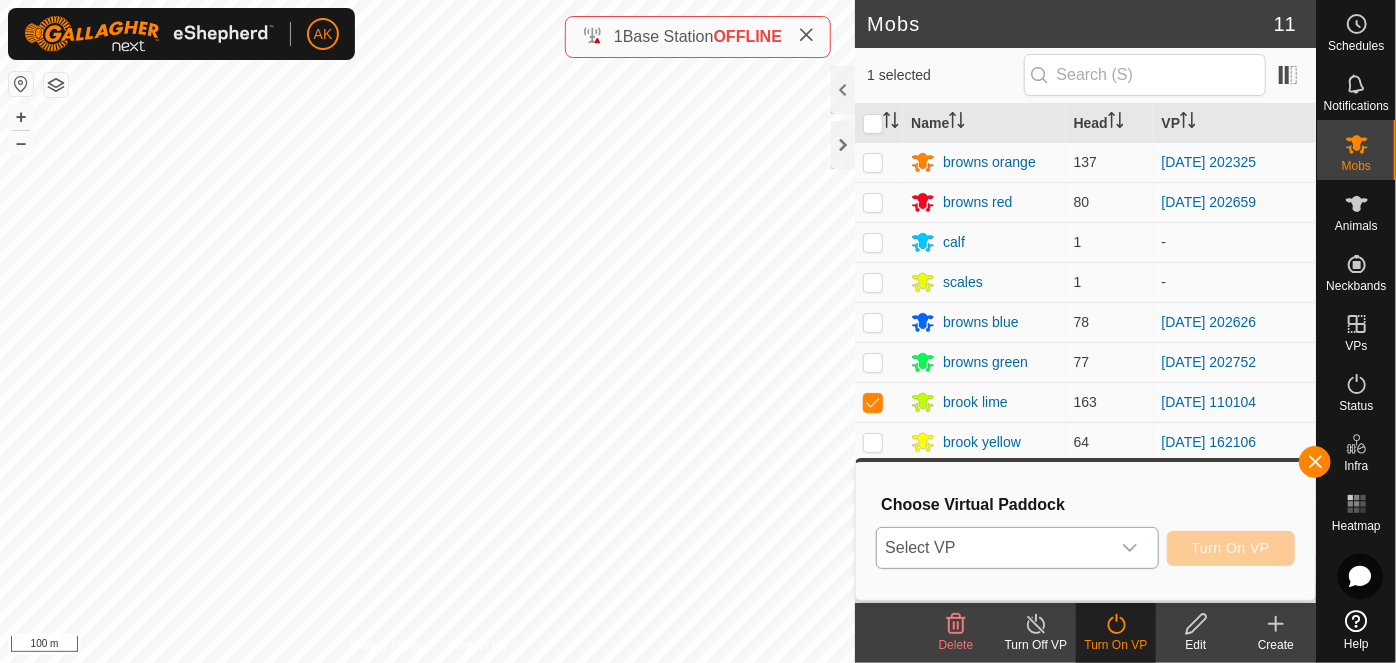 click on "Select VP" at bounding box center [993, 548] 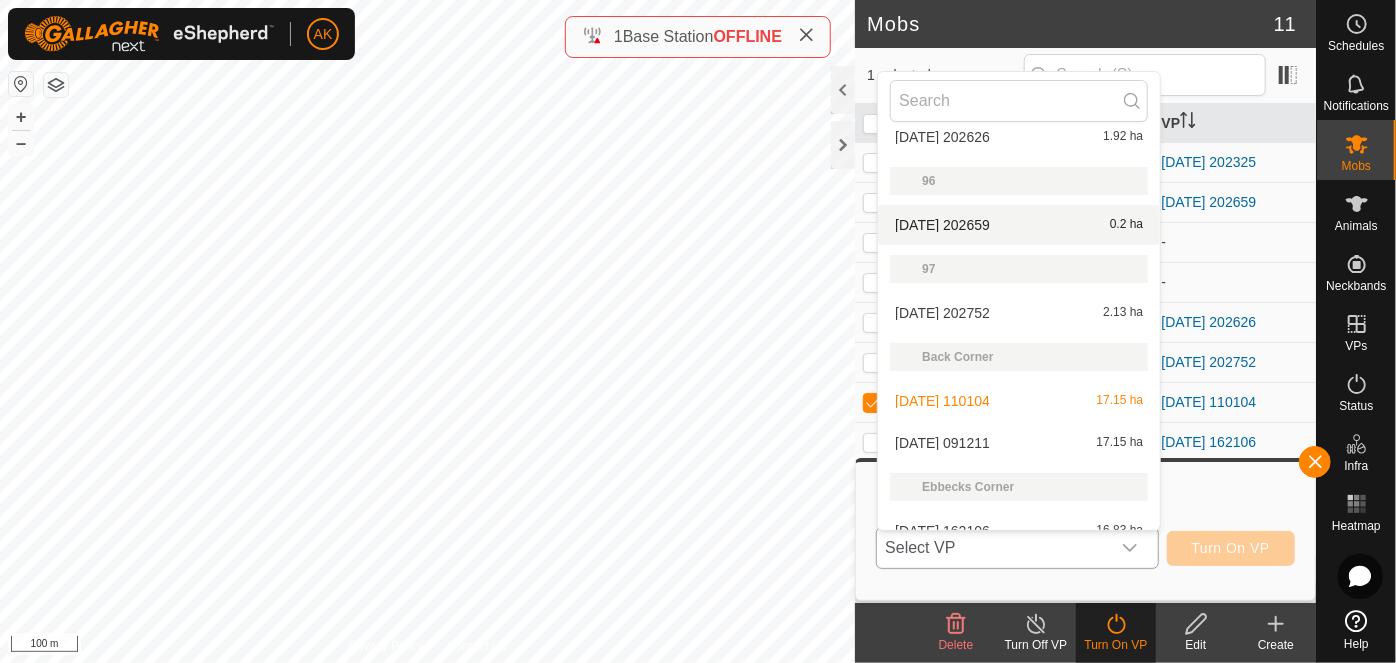 scroll, scrollTop: 298, scrollLeft: 0, axis: vertical 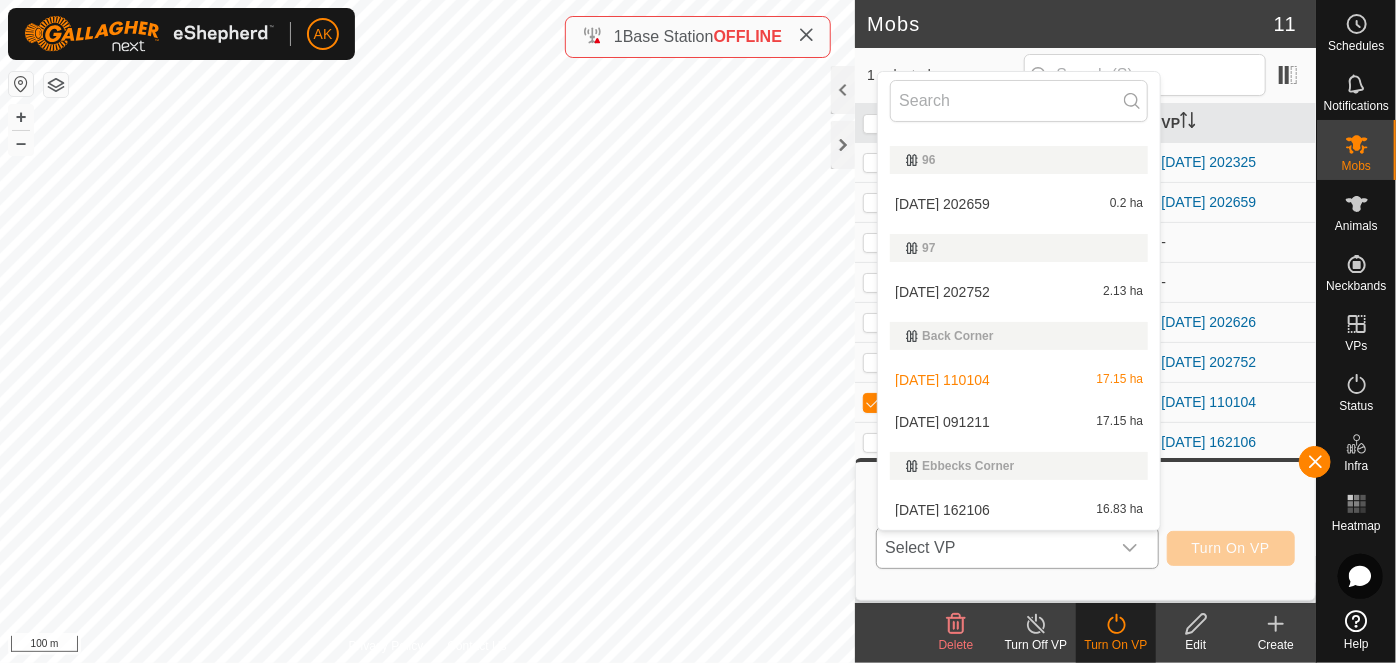 click on "[DATE] [DATE]  17.15 ha" at bounding box center (1019, 422) 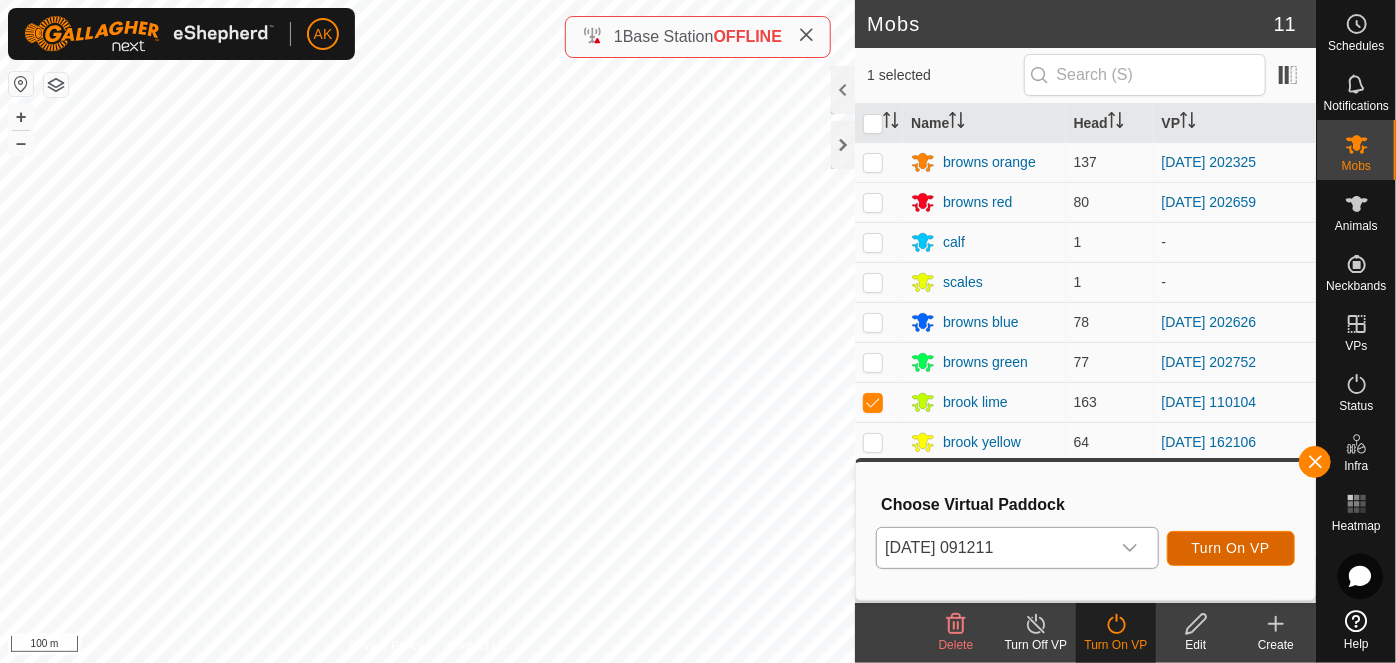 click on "Turn On VP" at bounding box center [1231, 548] 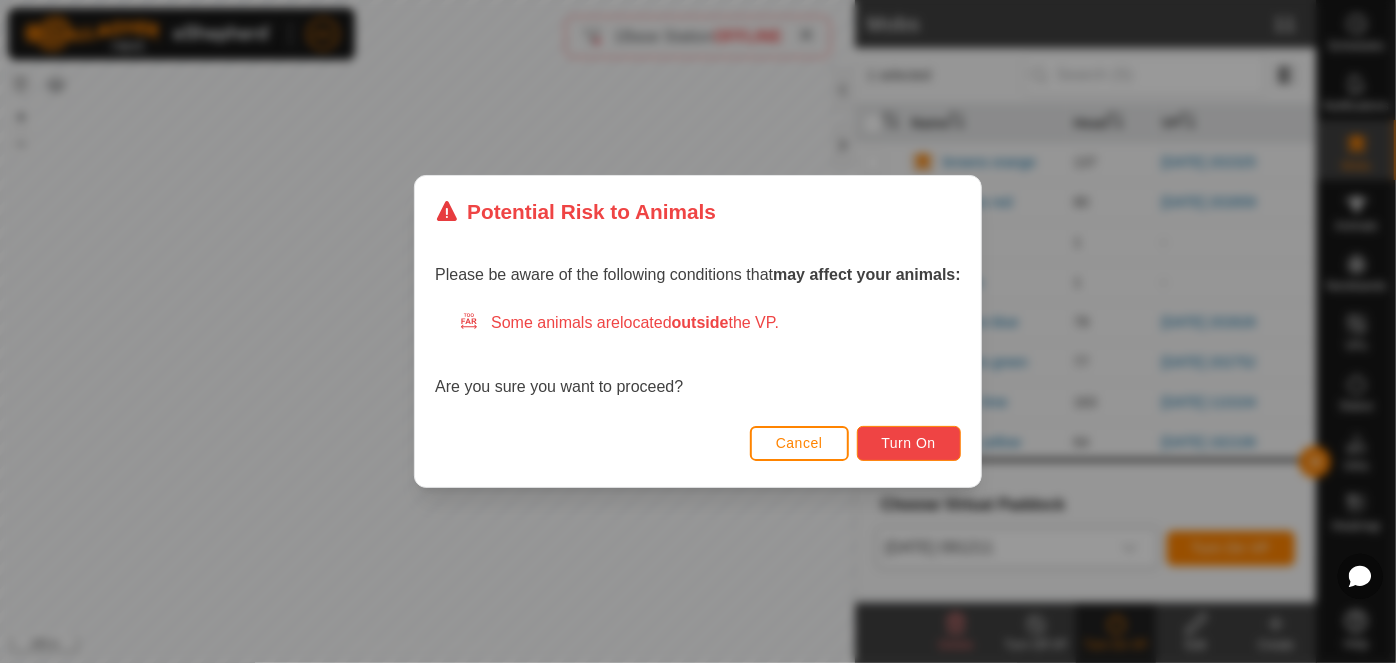 click on "Turn On" at bounding box center (909, 443) 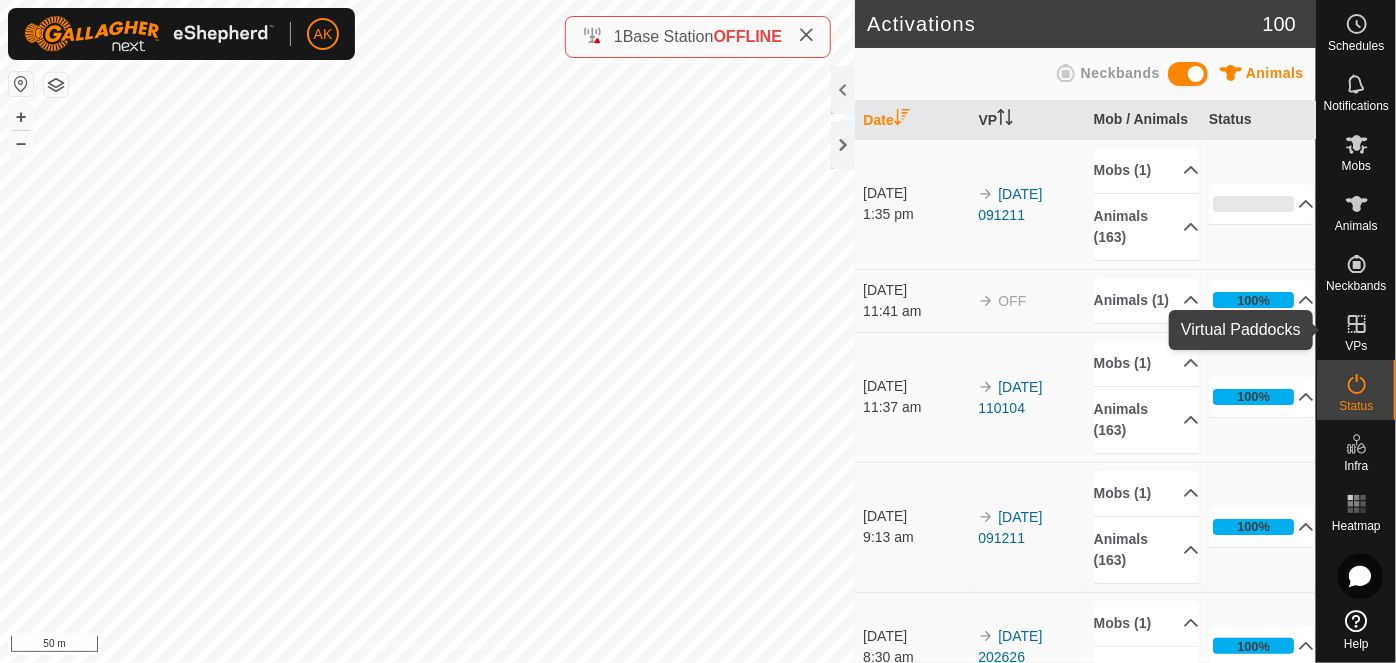 click 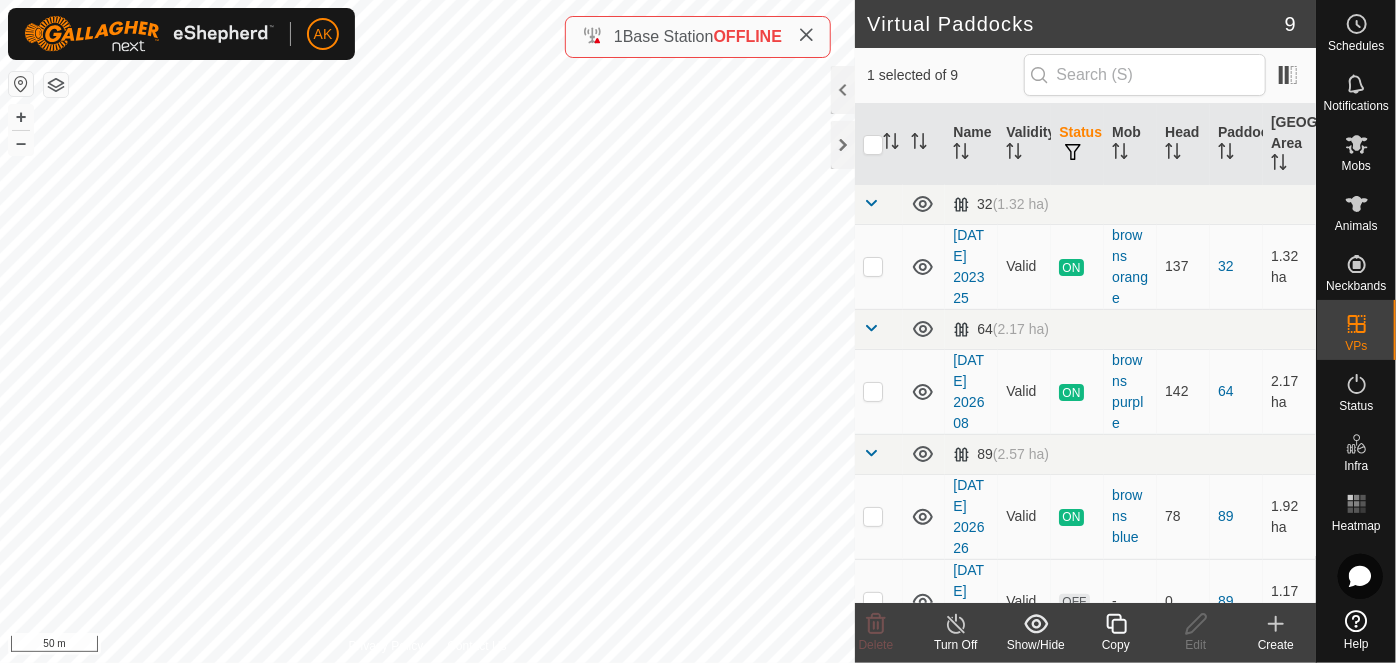 checkbox on "true" 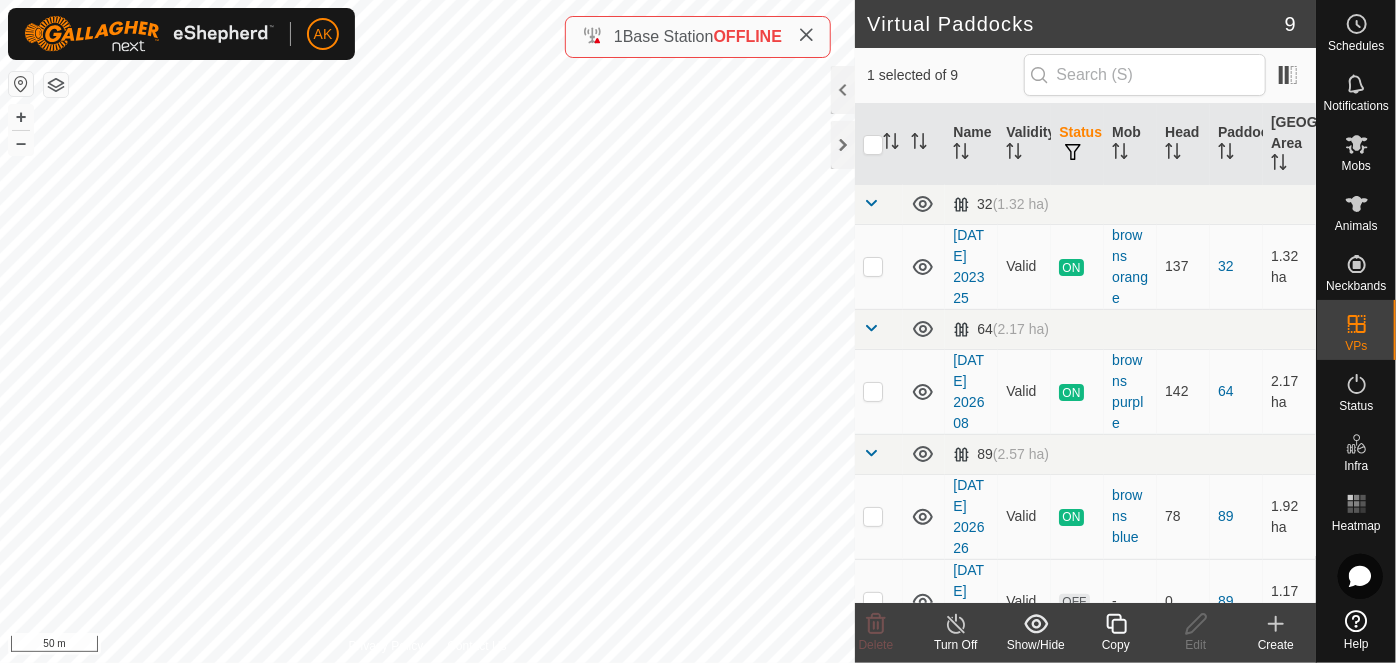 checkbox on "false" 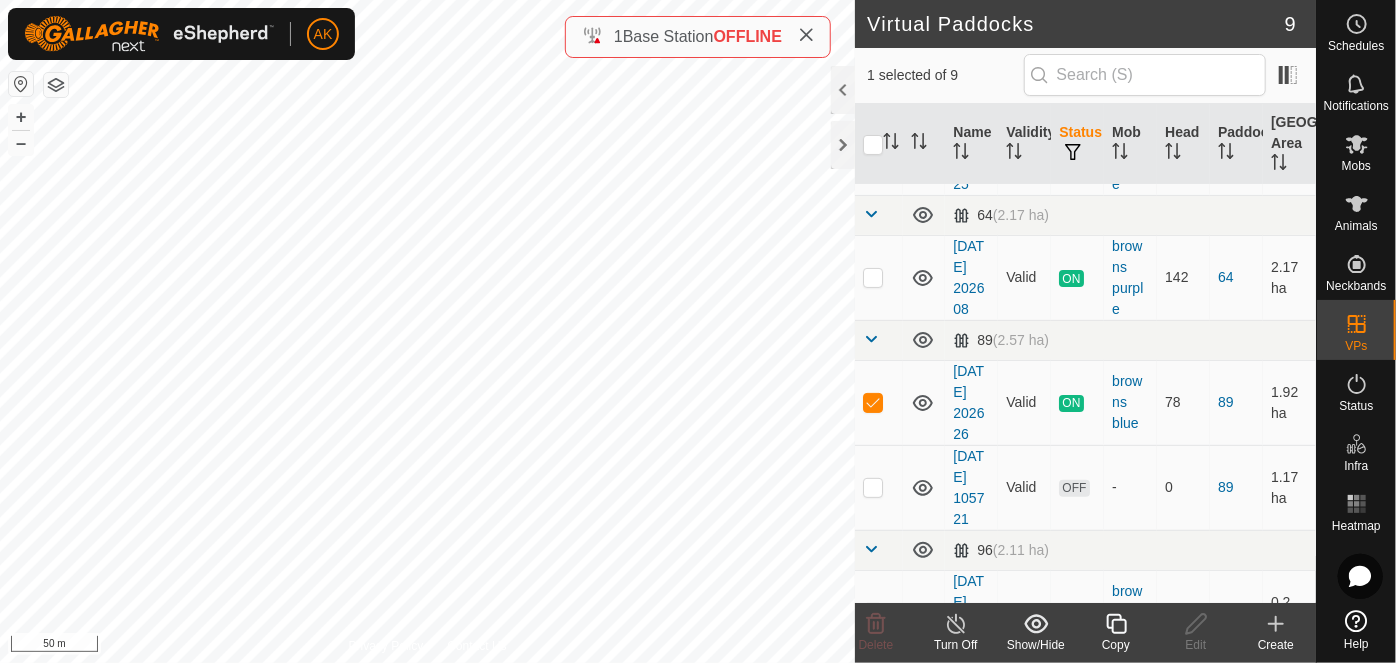 scroll, scrollTop: 363, scrollLeft: 0, axis: vertical 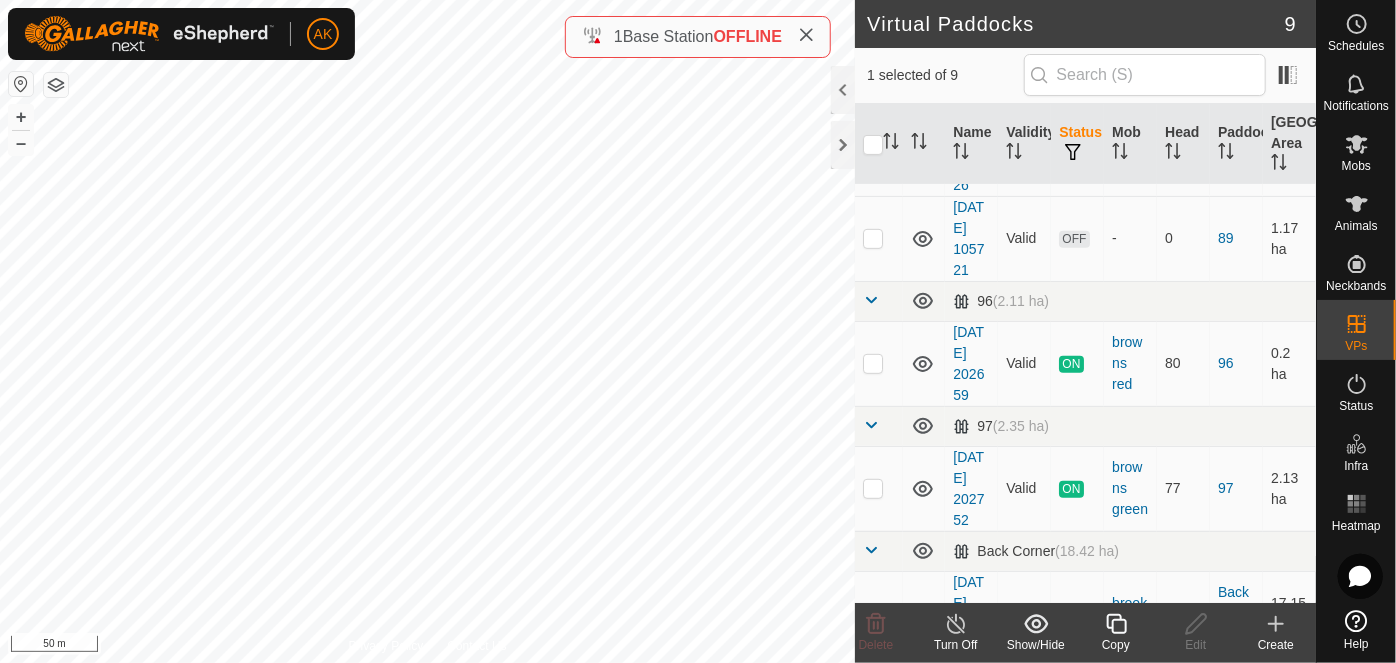 drag, startPoint x: 872, startPoint y: 208, endPoint x: 869, endPoint y: 219, distance: 11.401754 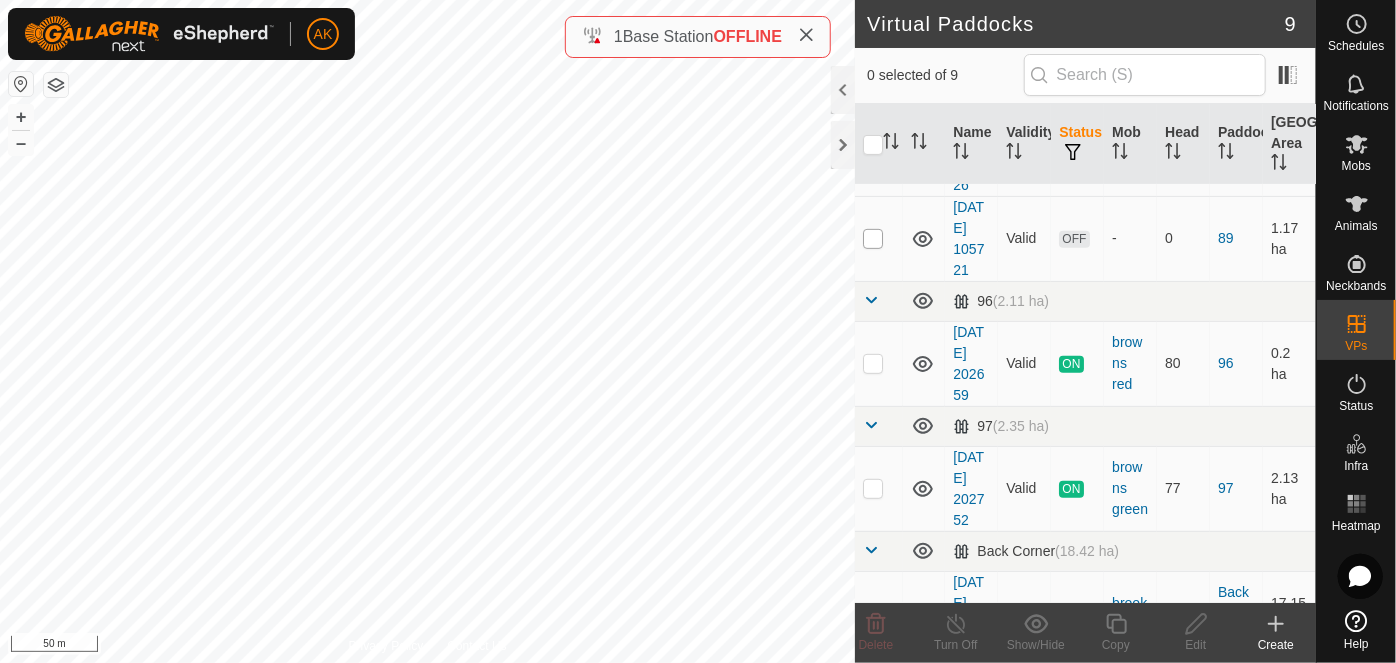 click at bounding box center (873, 239) 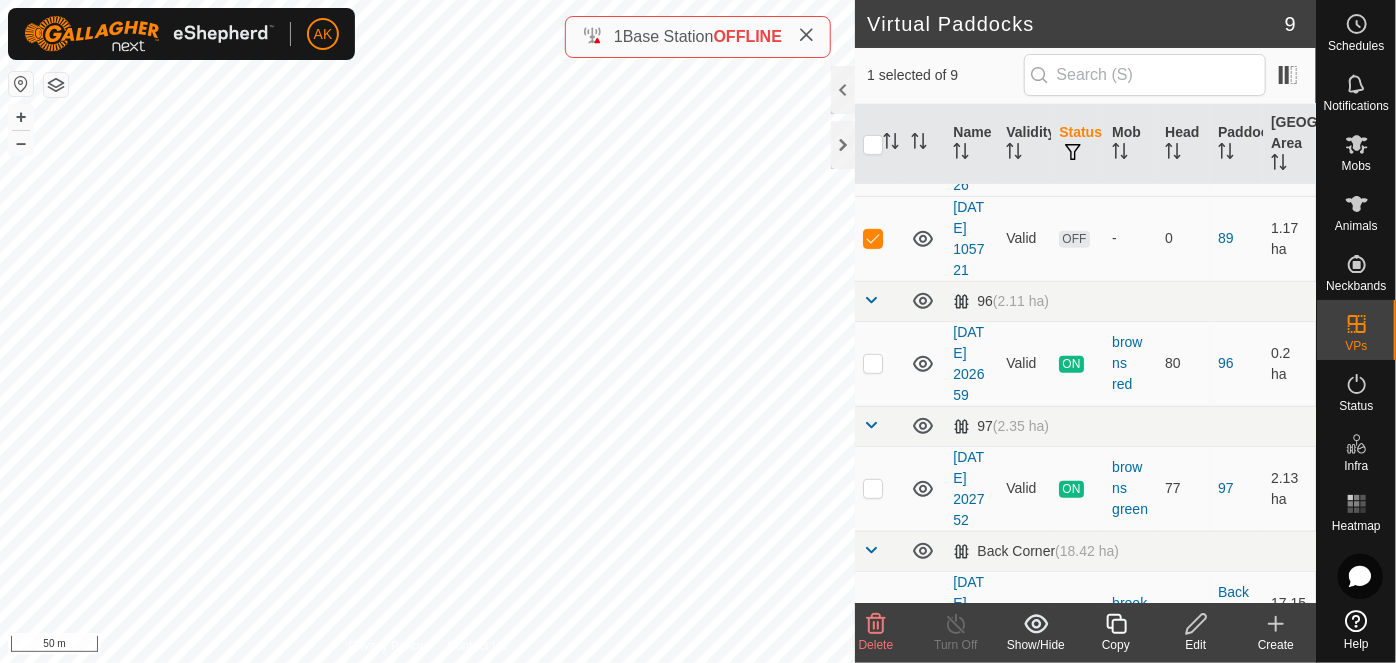 click 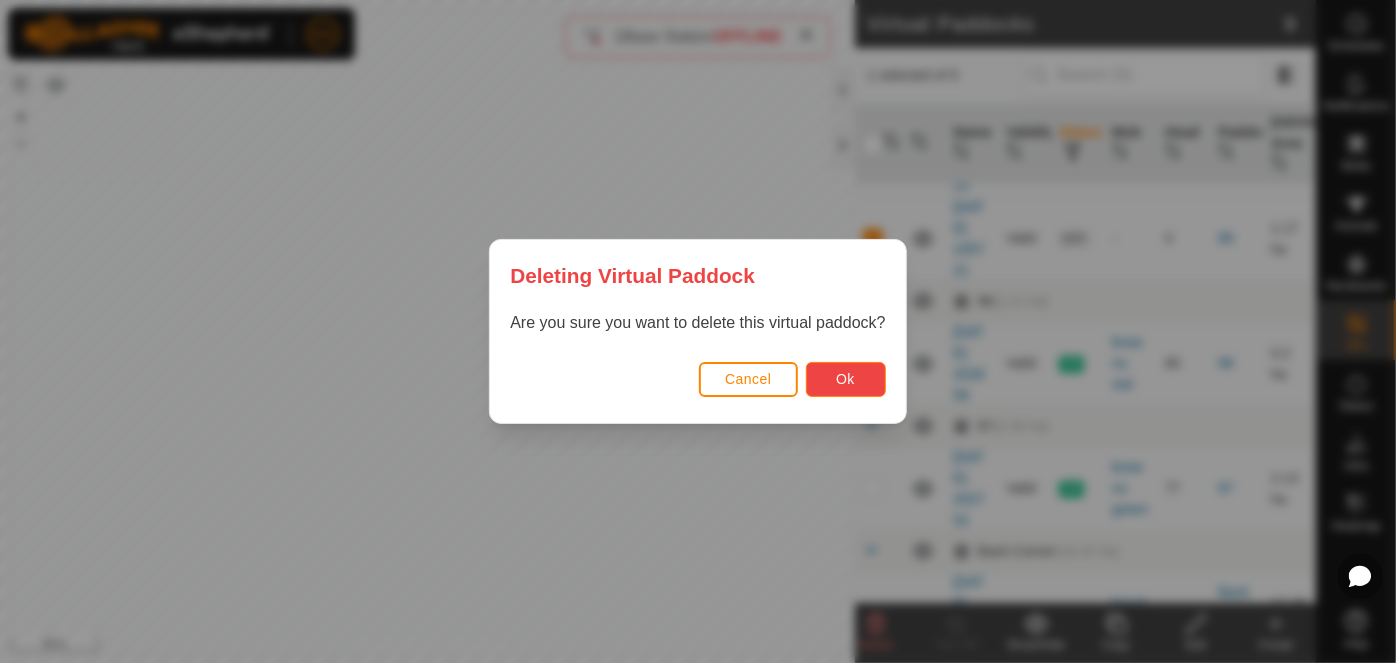 click on "Ok" at bounding box center (845, 379) 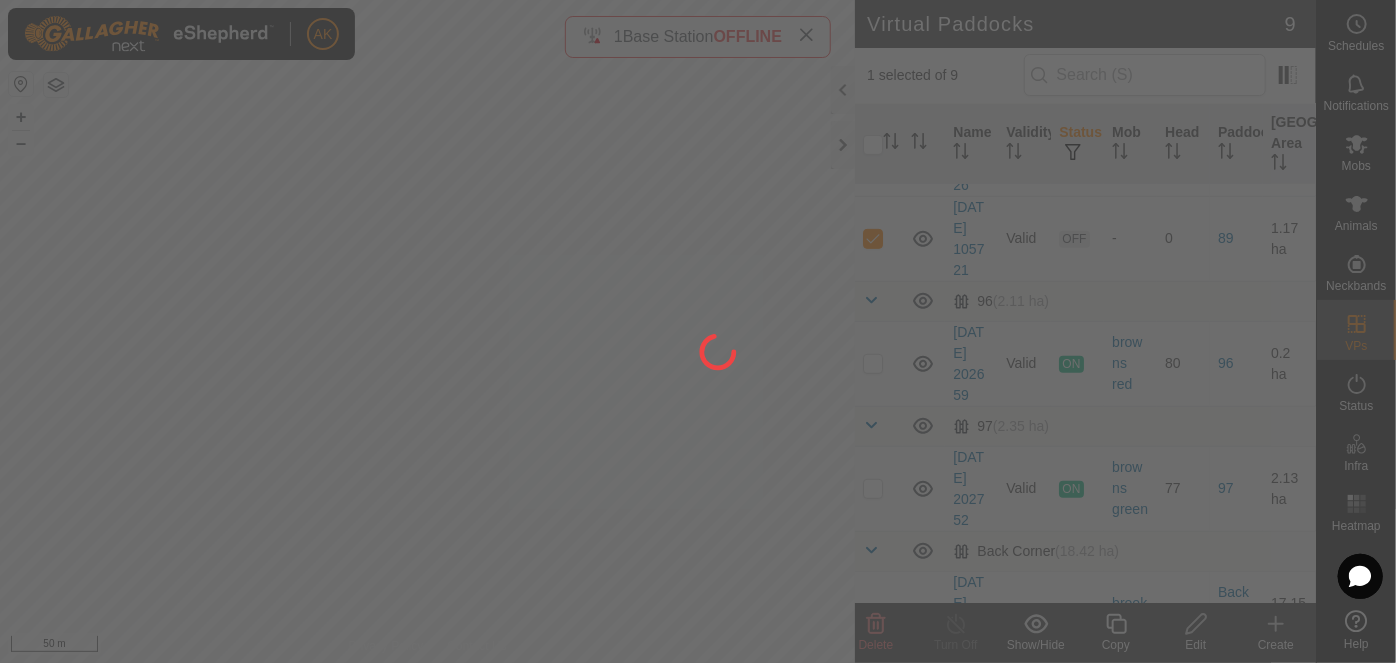 checkbox on "false" 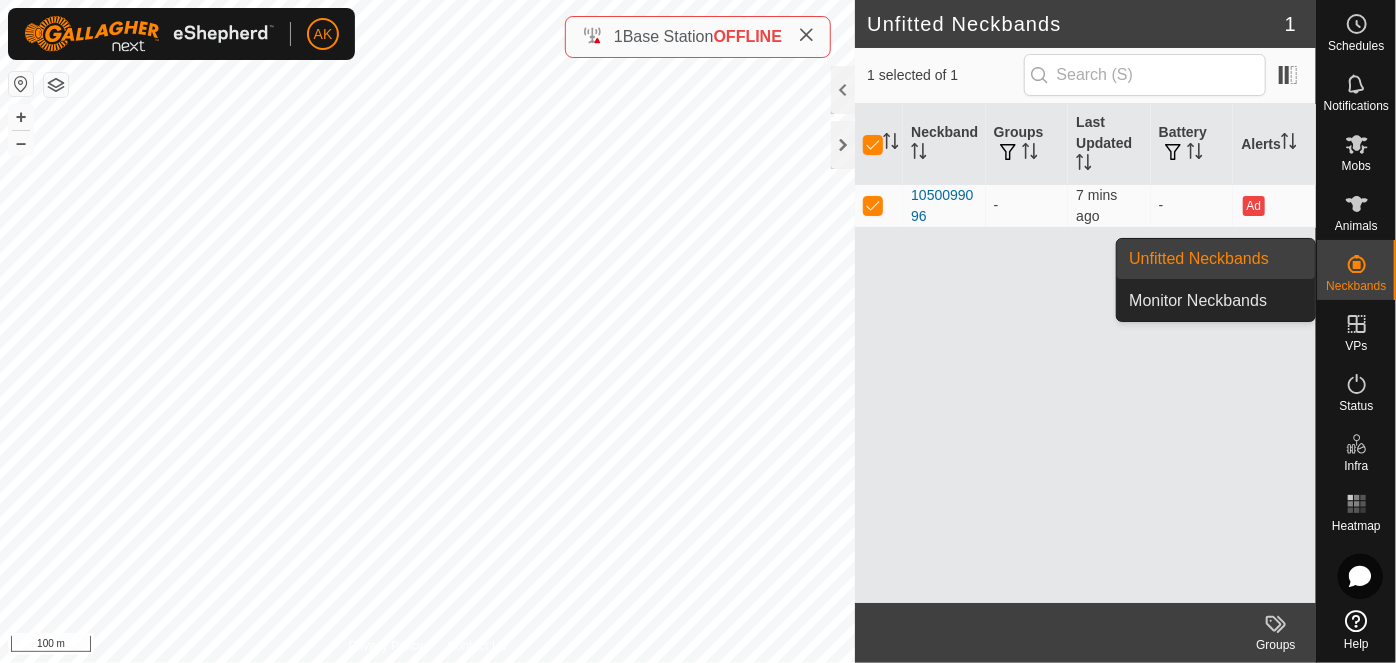 click on "Unfitted Neckbands" at bounding box center [1216, 259] 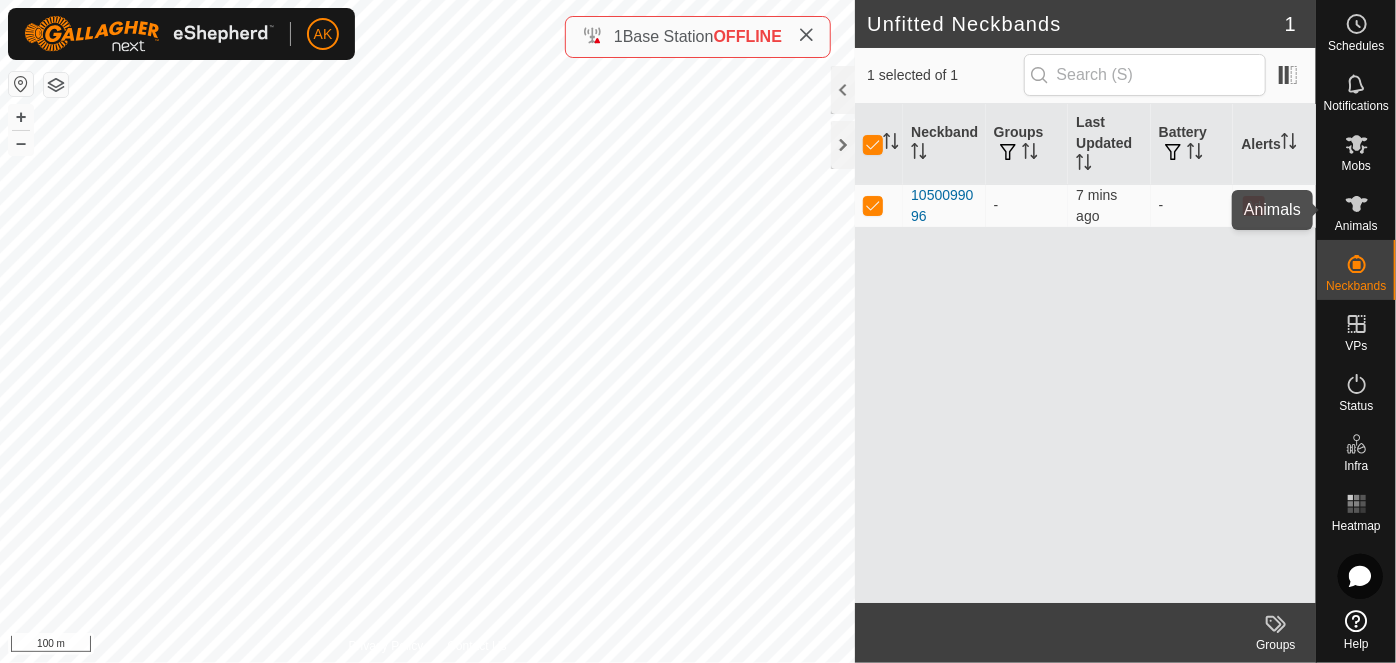 click on "Animals" at bounding box center (1356, 226) 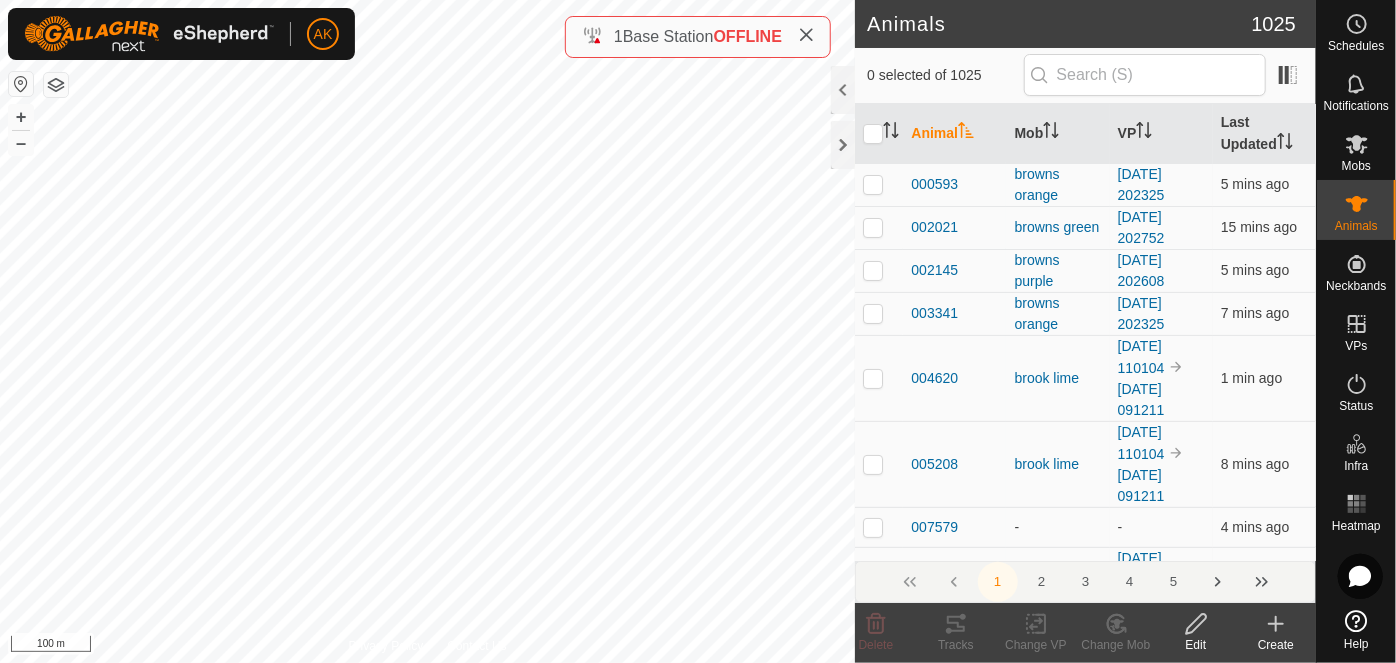 click 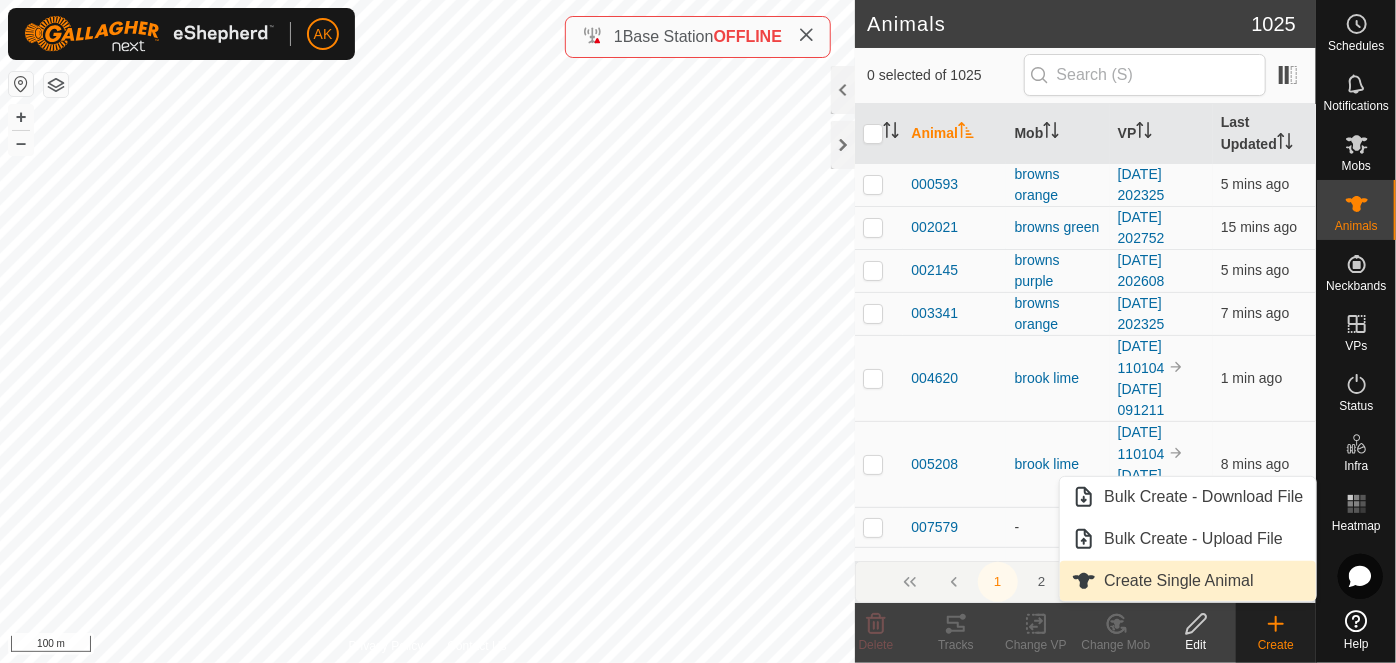 click on "Create Single Animal" at bounding box center (1187, 581) 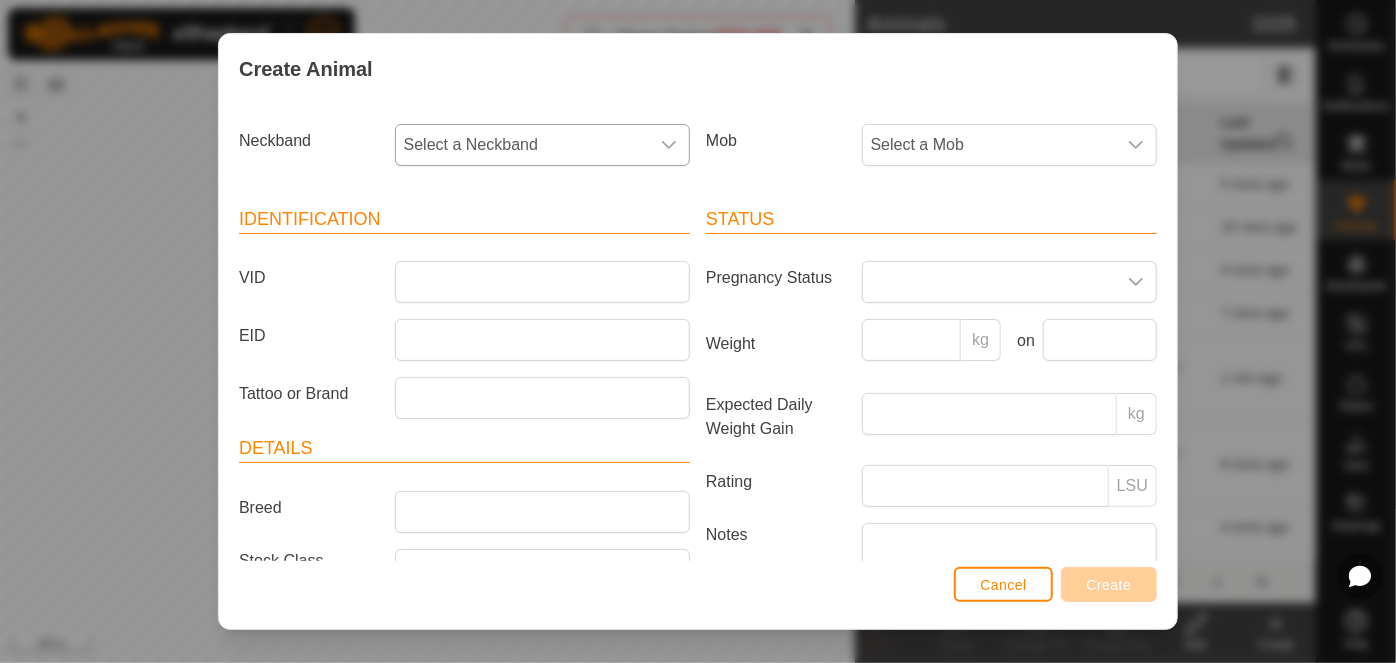 click on "Select a Neckband" at bounding box center [522, 145] 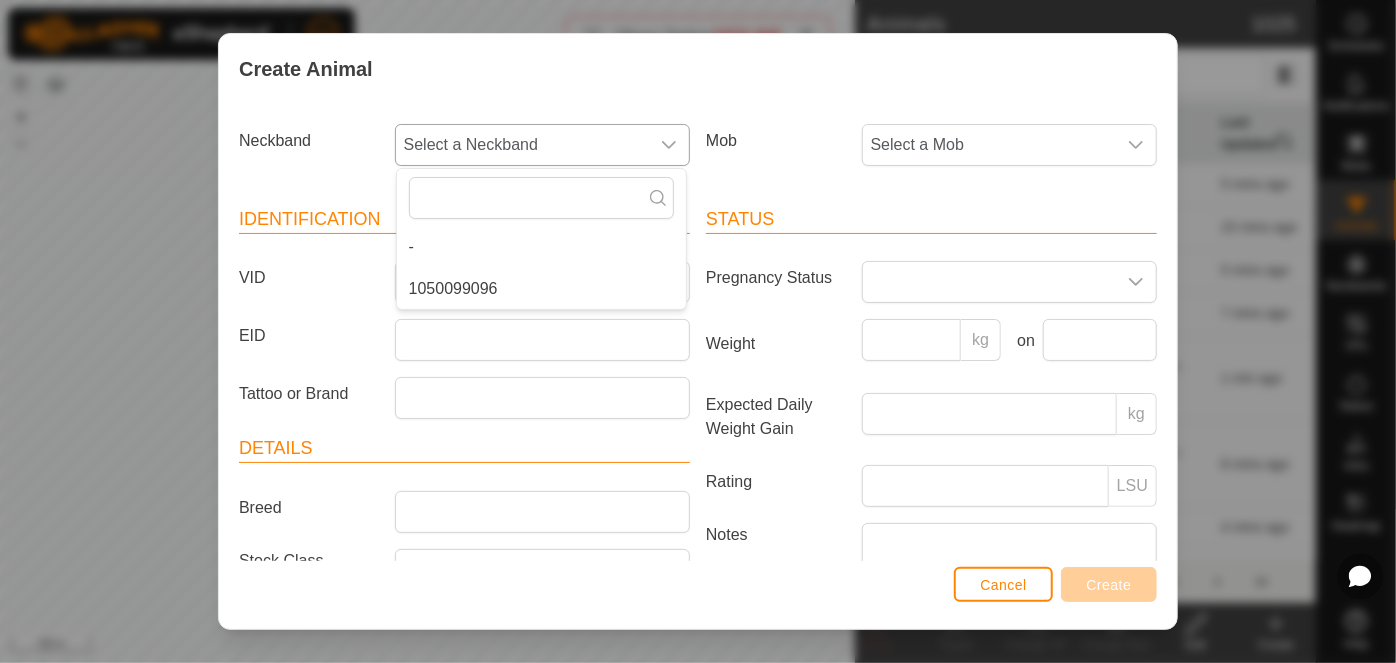 click on "1050099096" at bounding box center [541, 289] 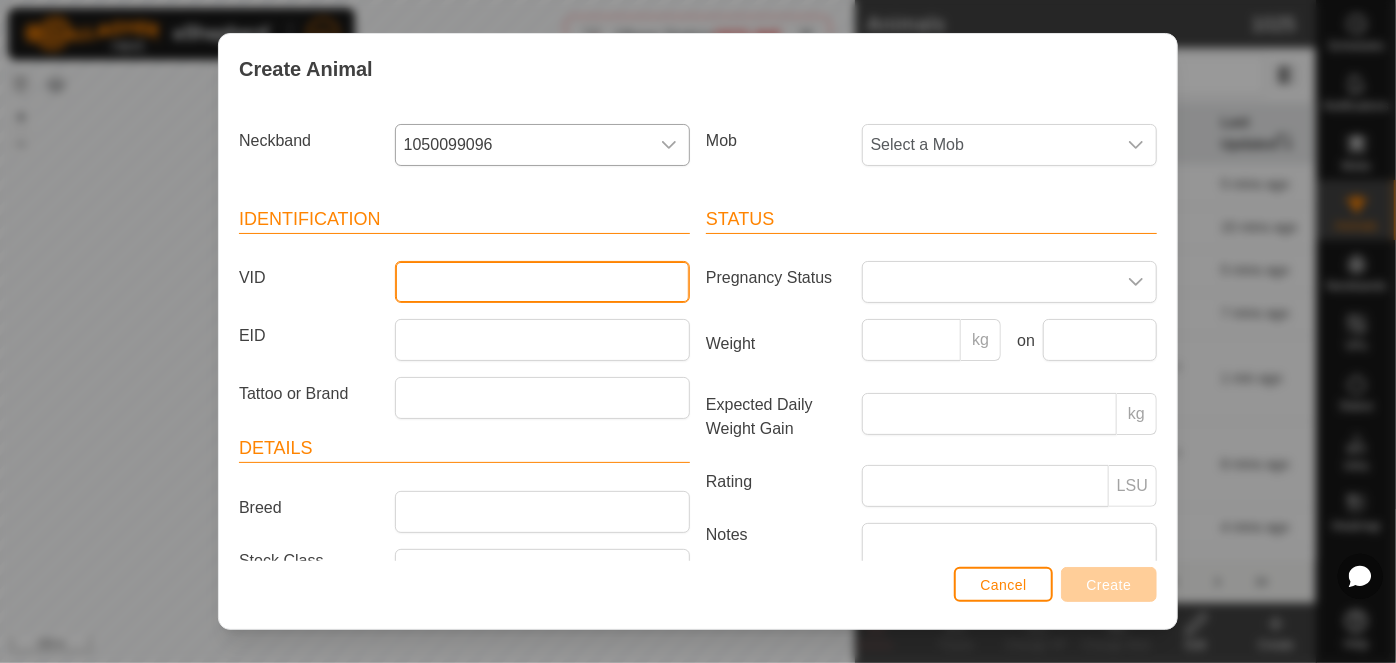 click on "VID" at bounding box center [542, 282] 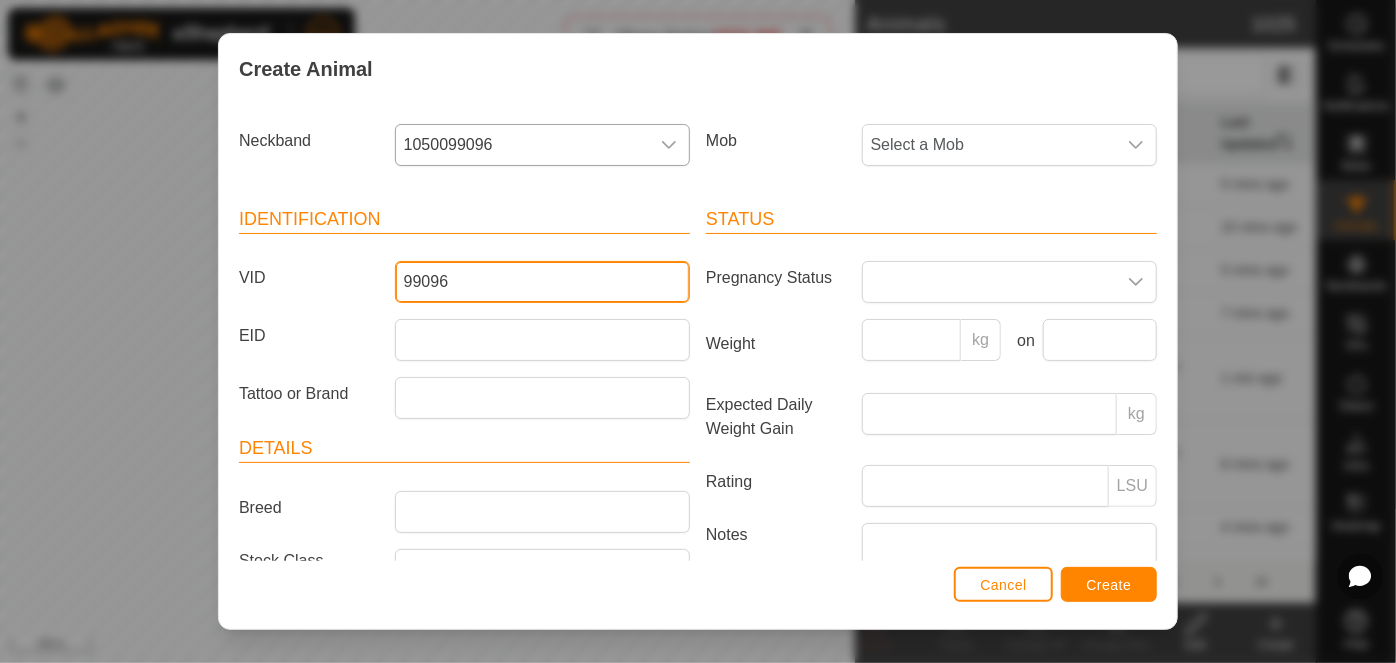 type on "99096" 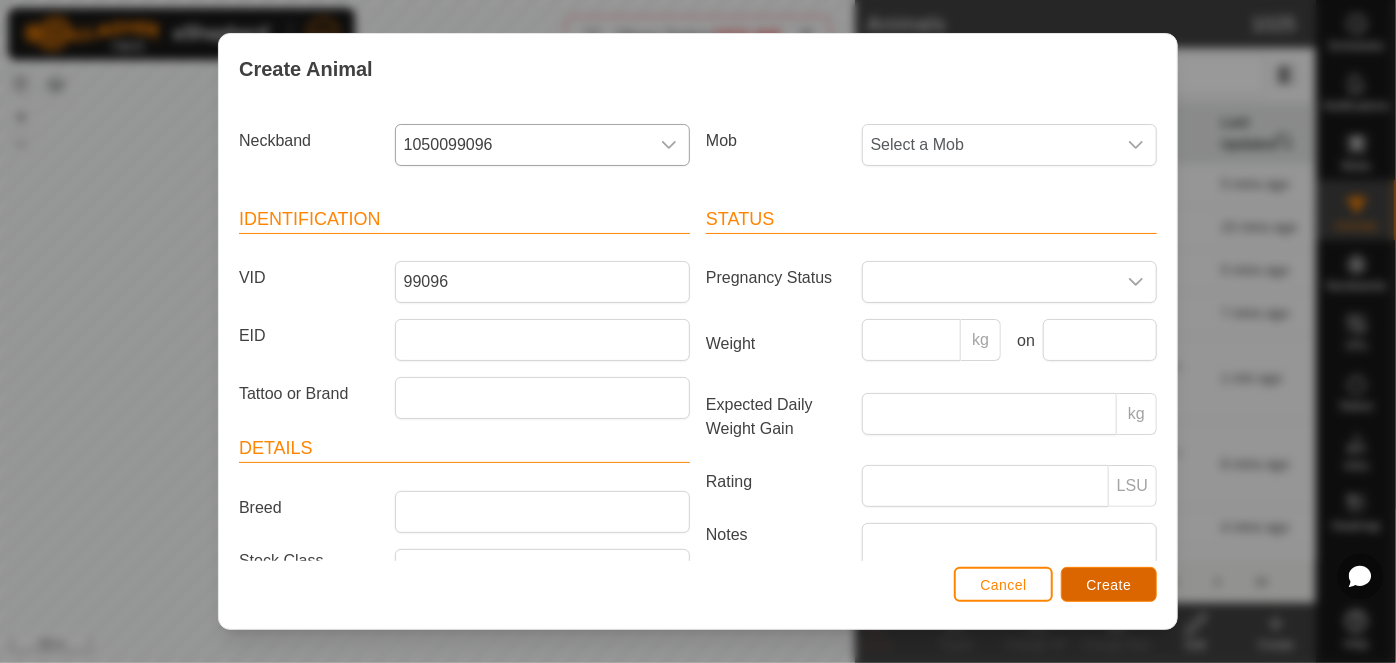 click on "Create" at bounding box center (1109, 584) 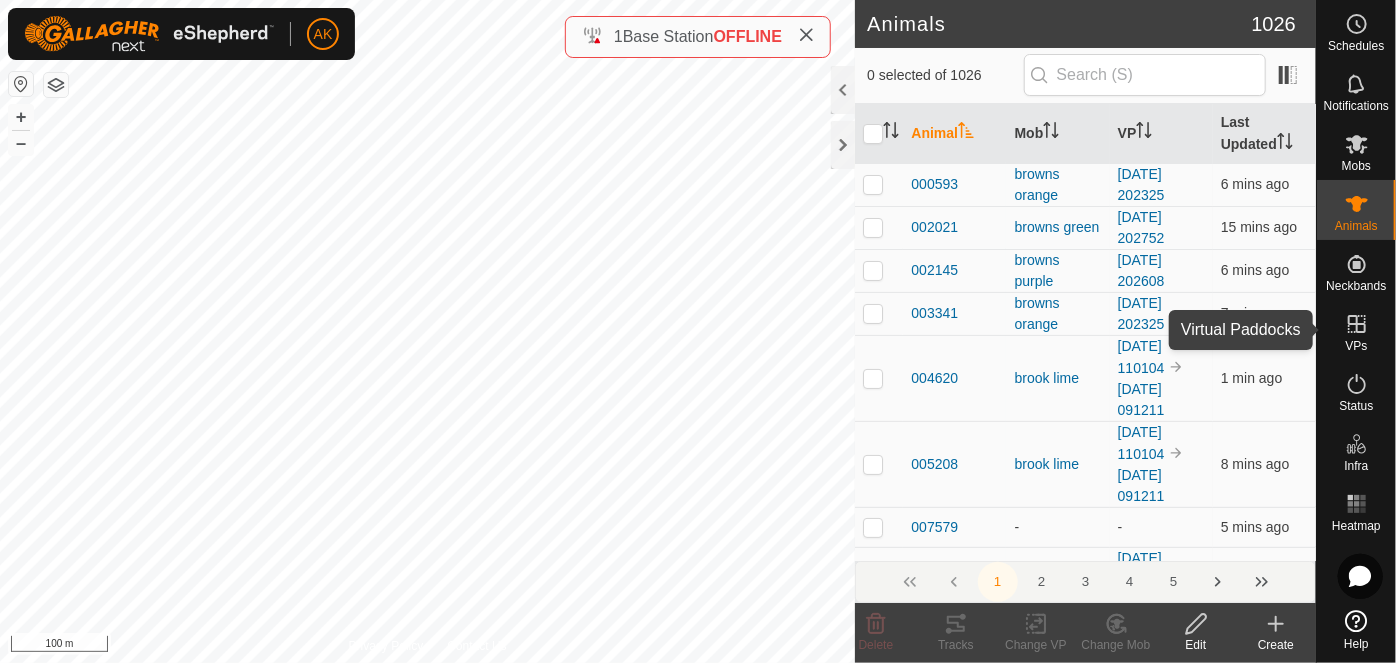 click 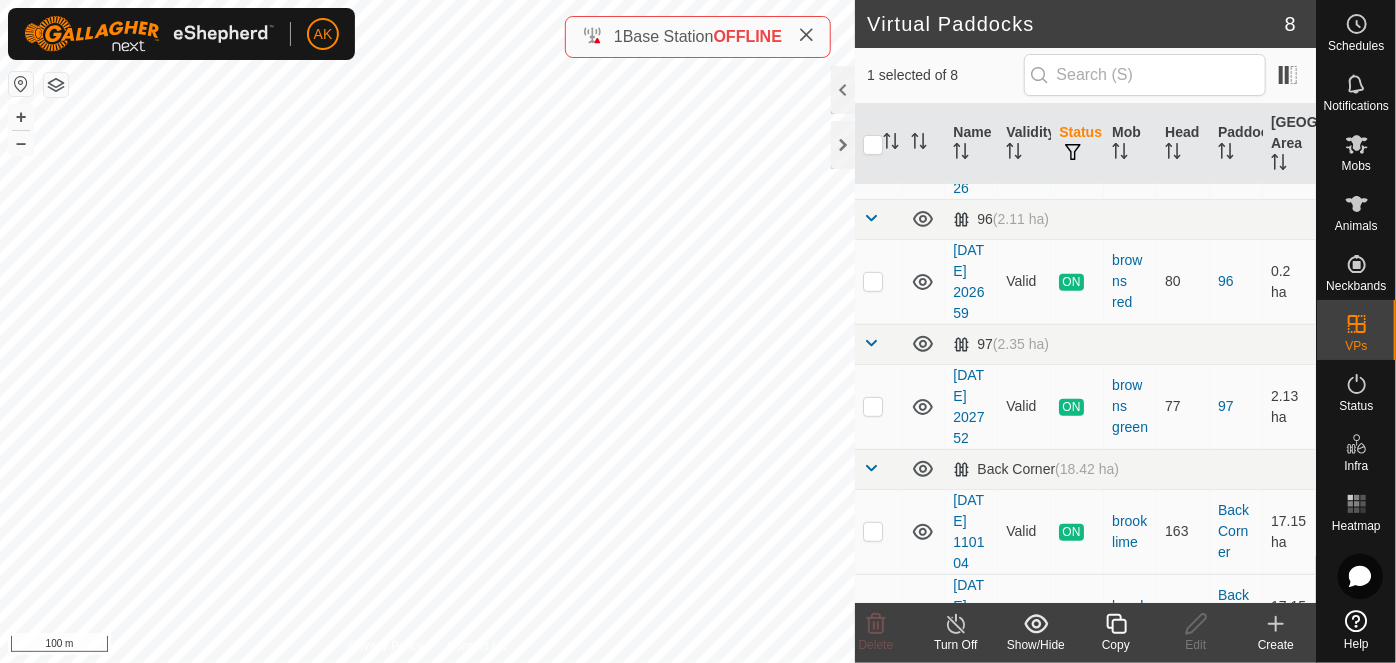 scroll, scrollTop: 363, scrollLeft: 0, axis: vertical 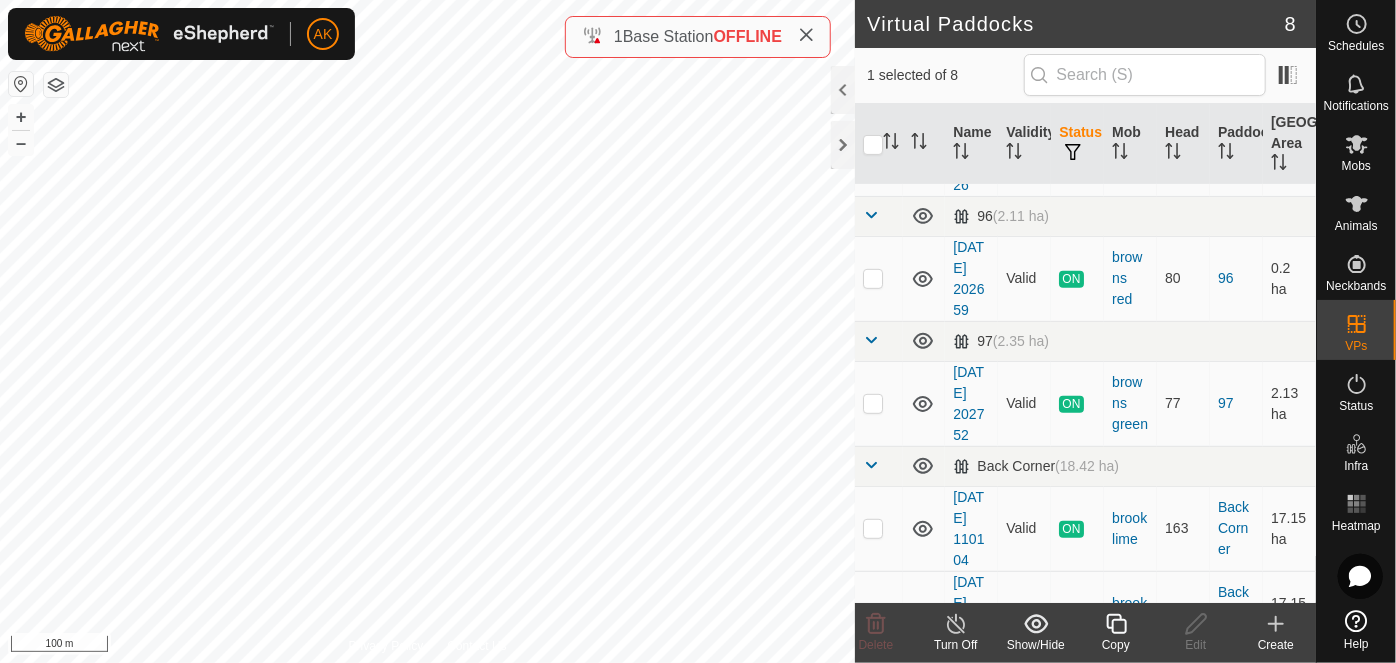 click at bounding box center (873, 154) 